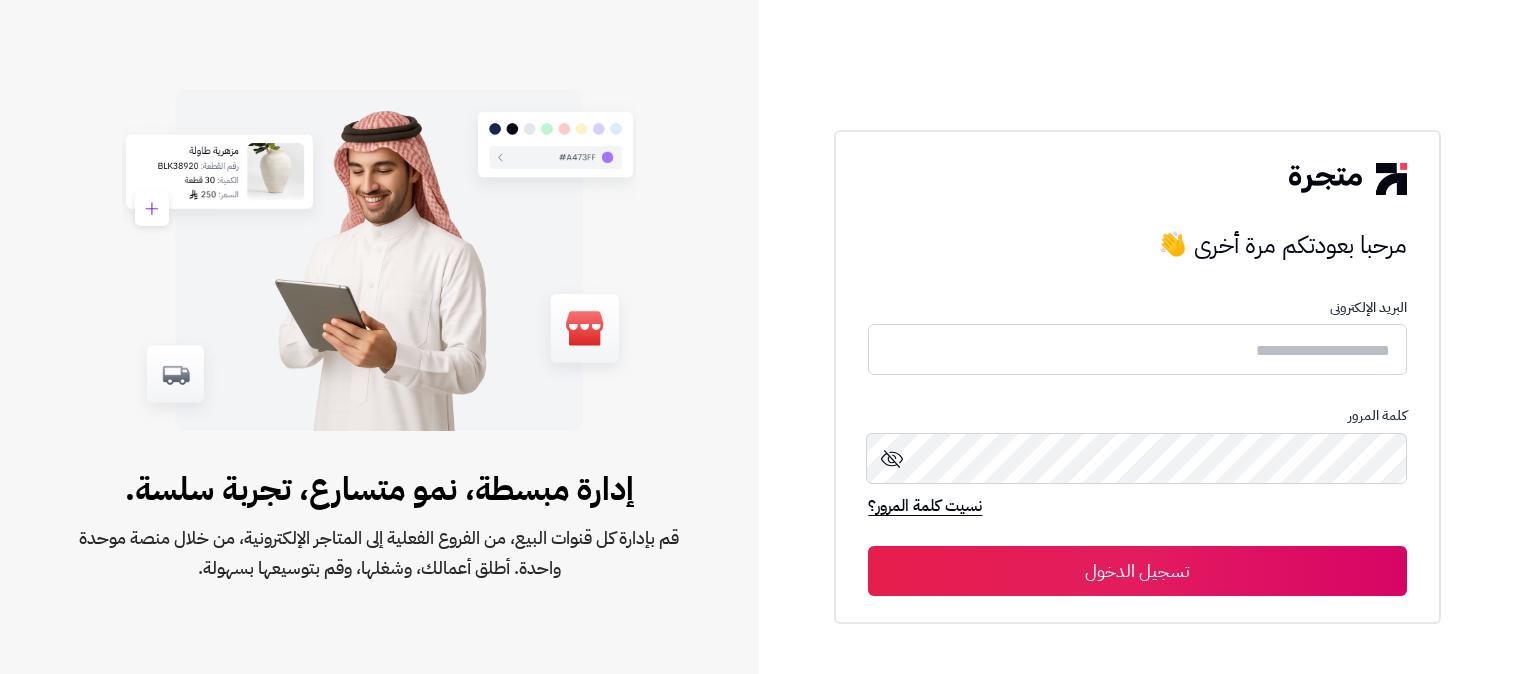 scroll, scrollTop: 0, scrollLeft: 0, axis: both 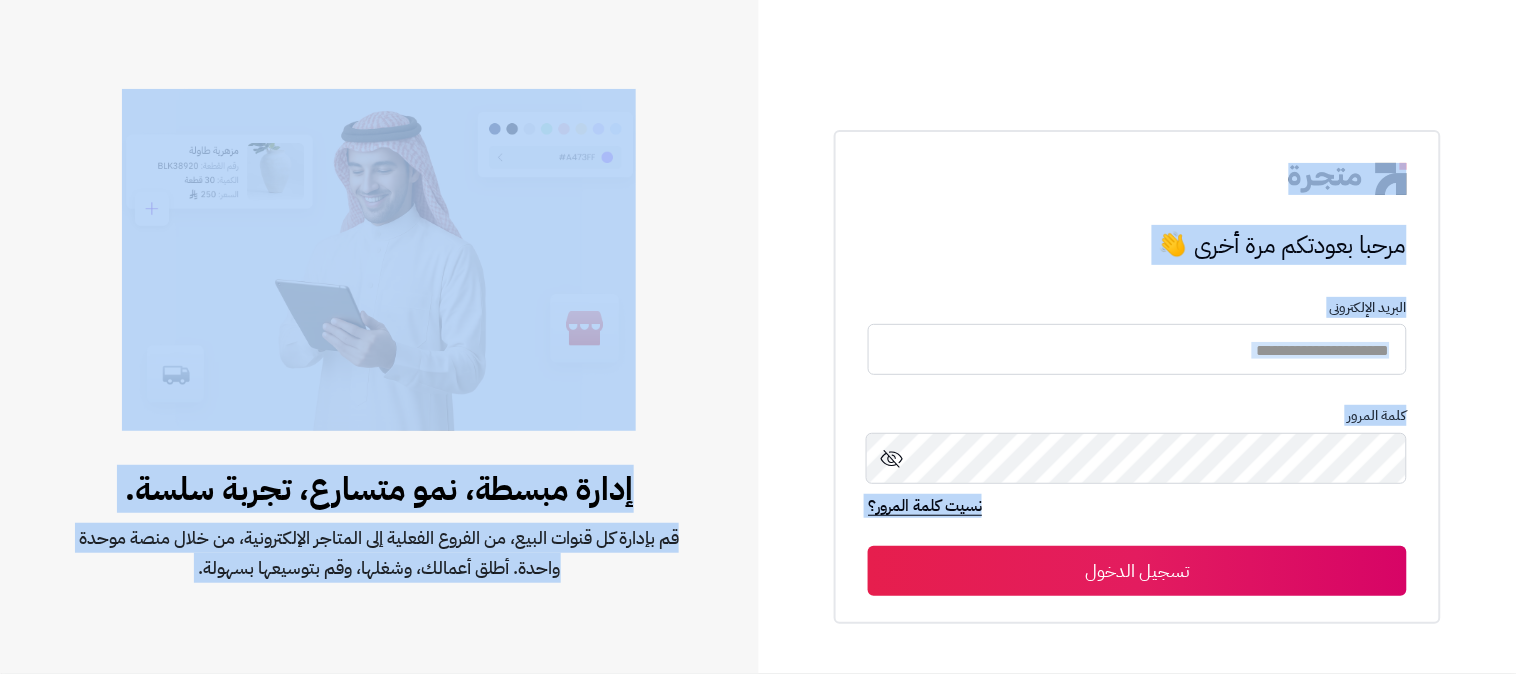click on "**********" at bounding box center [758, 337] 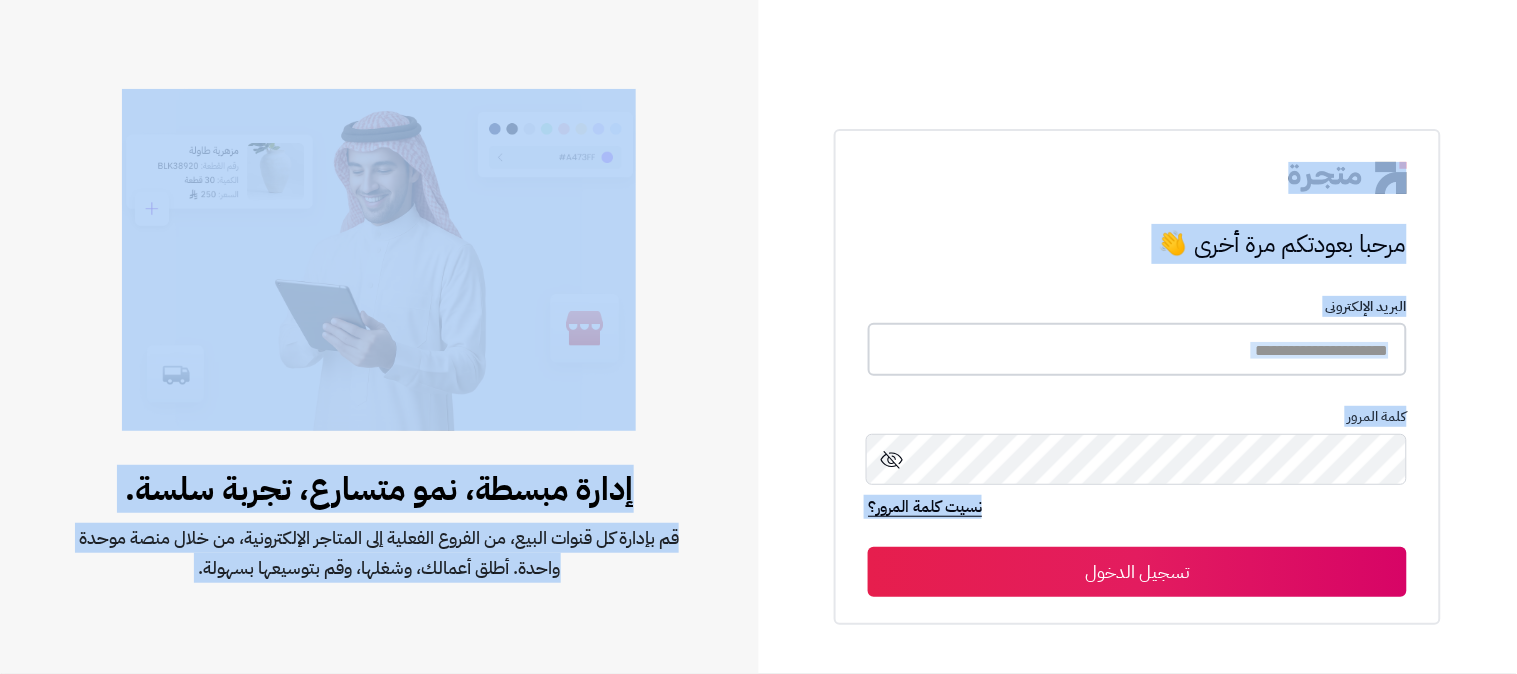 click at bounding box center [1137, 349] 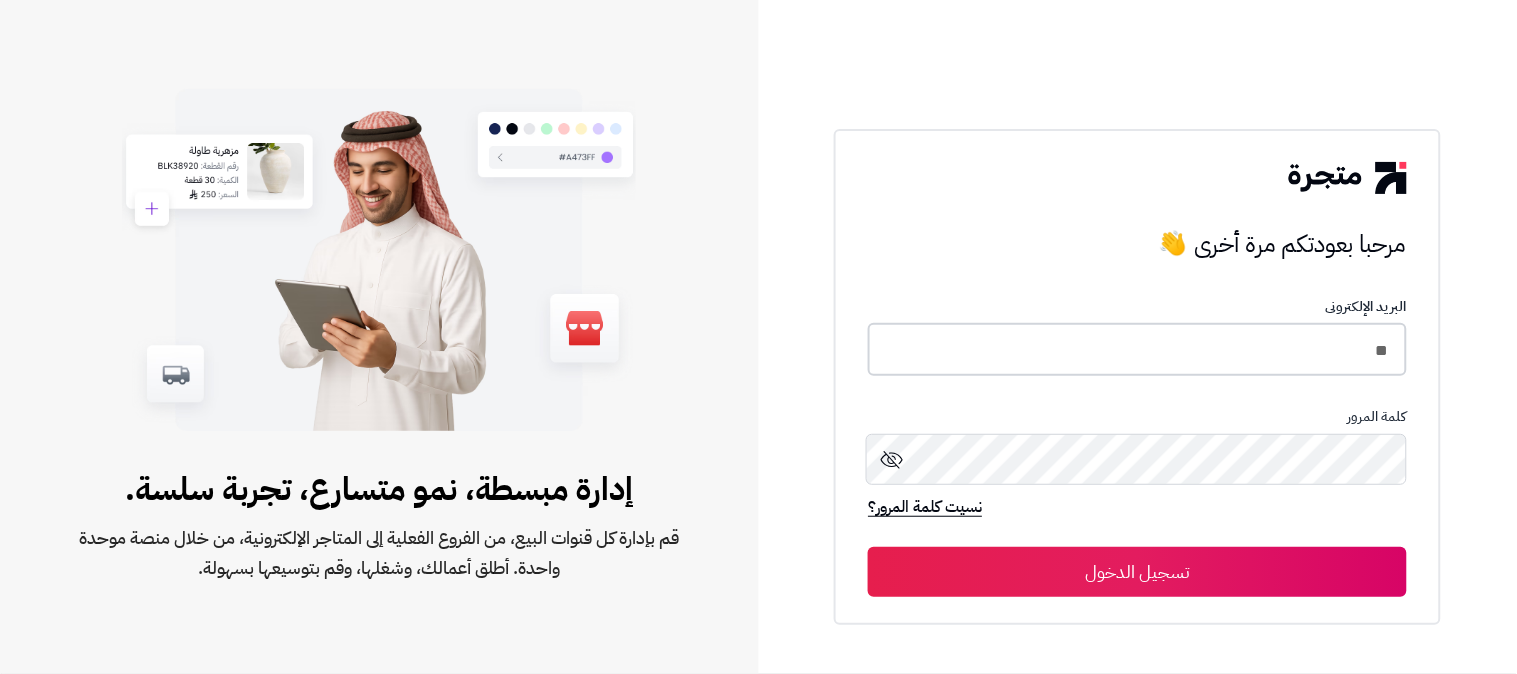 type on "*" 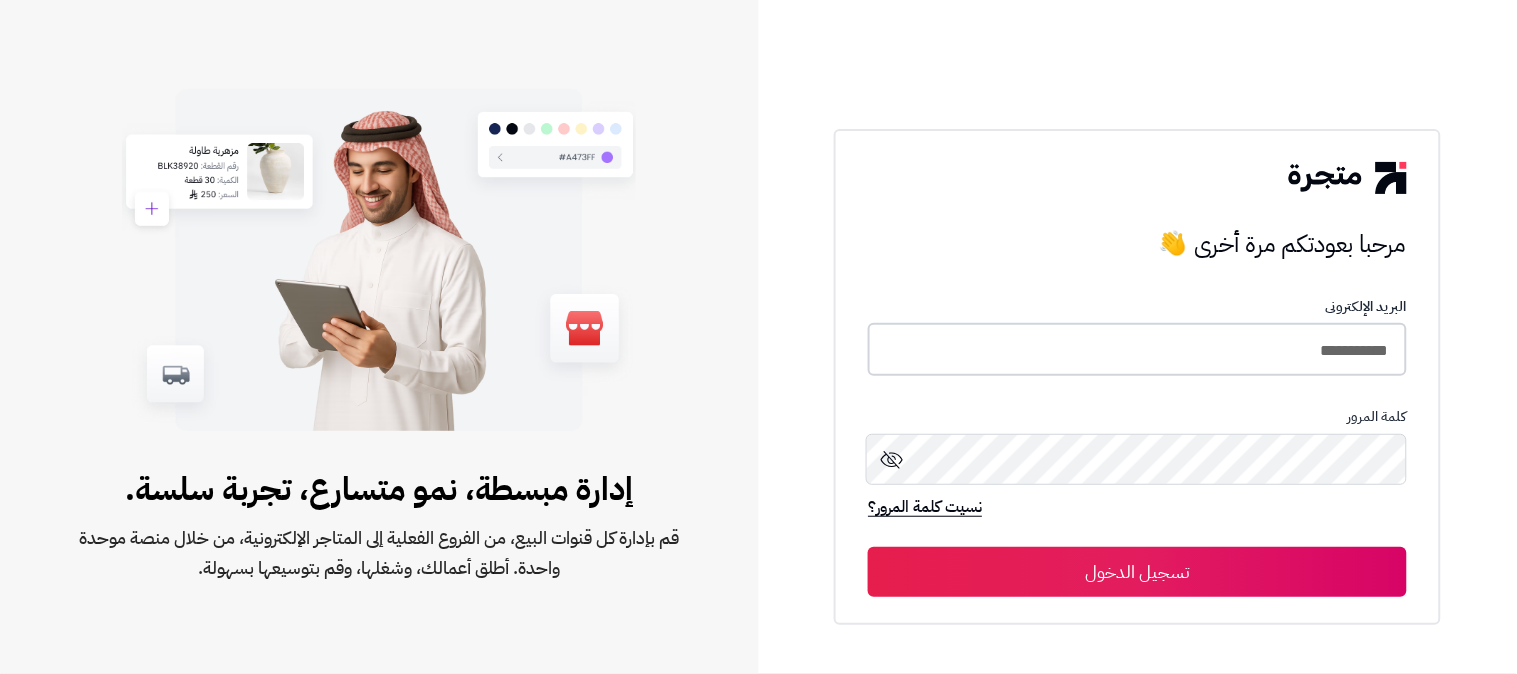 type on "**********" 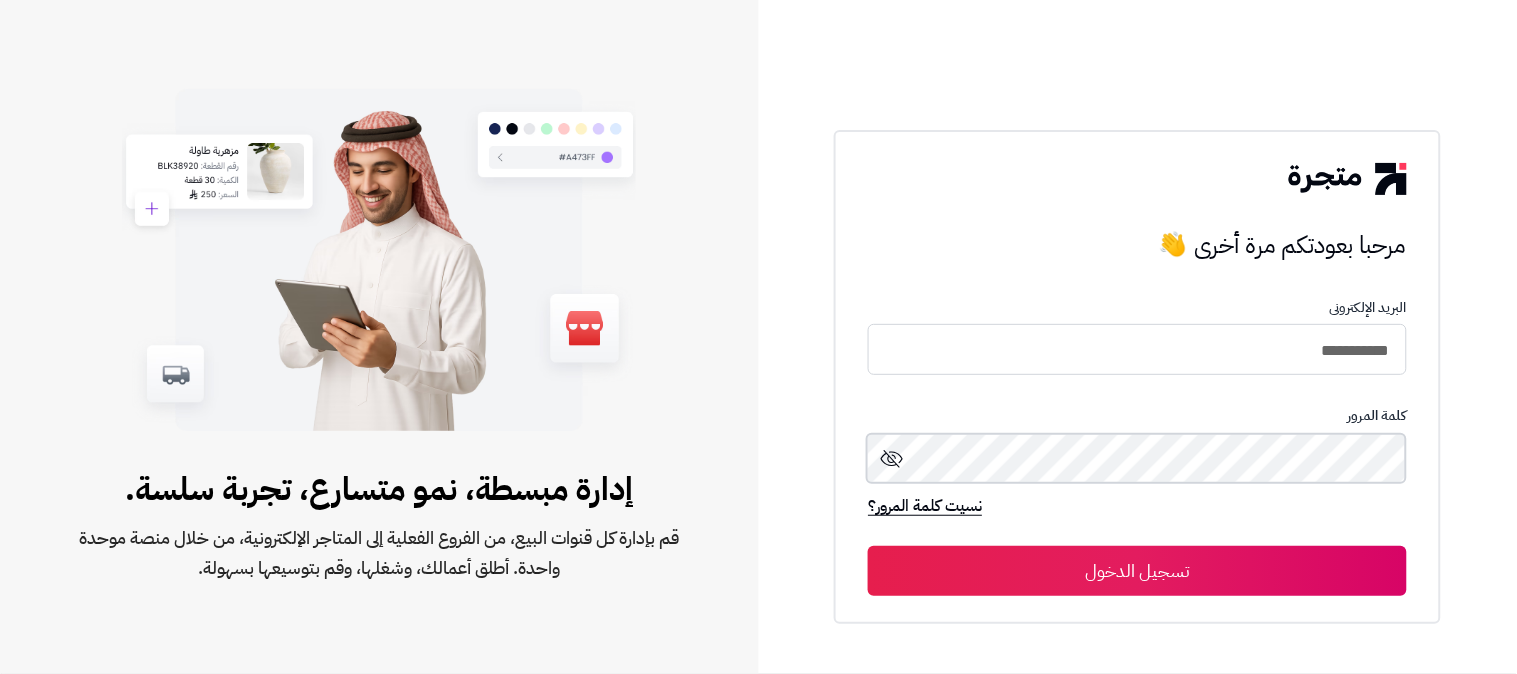 click on "تسجيل الدخول" at bounding box center [1137, 571] 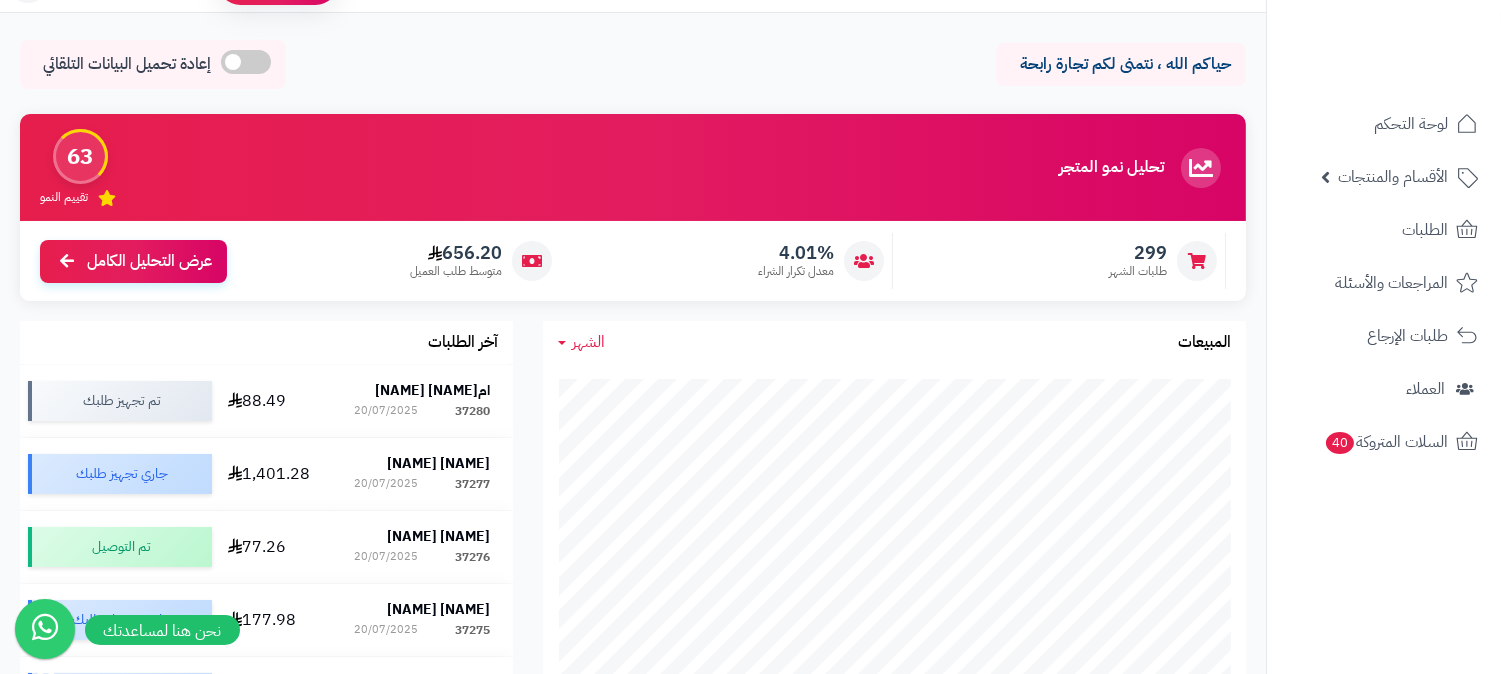 scroll, scrollTop: 46, scrollLeft: 0, axis: vertical 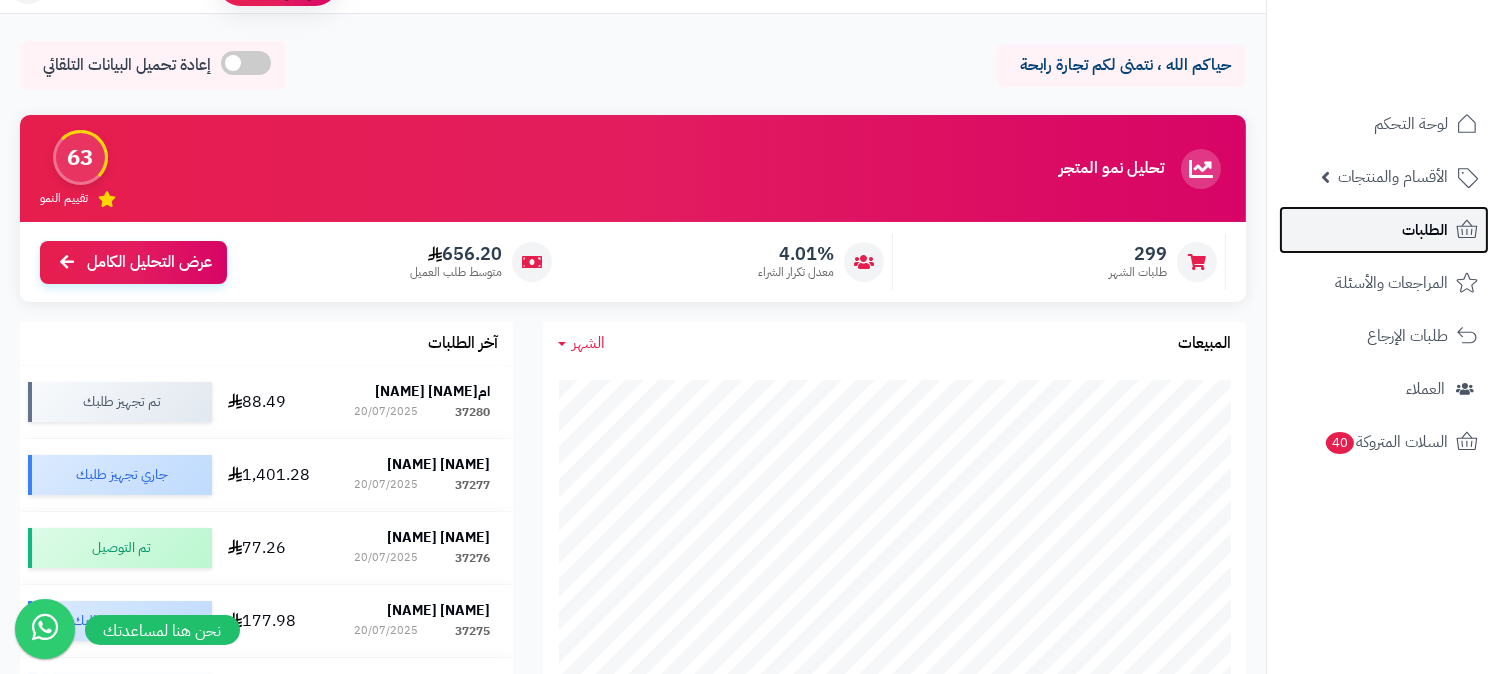click on "الطلبات" at bounding box center [1384, 230] 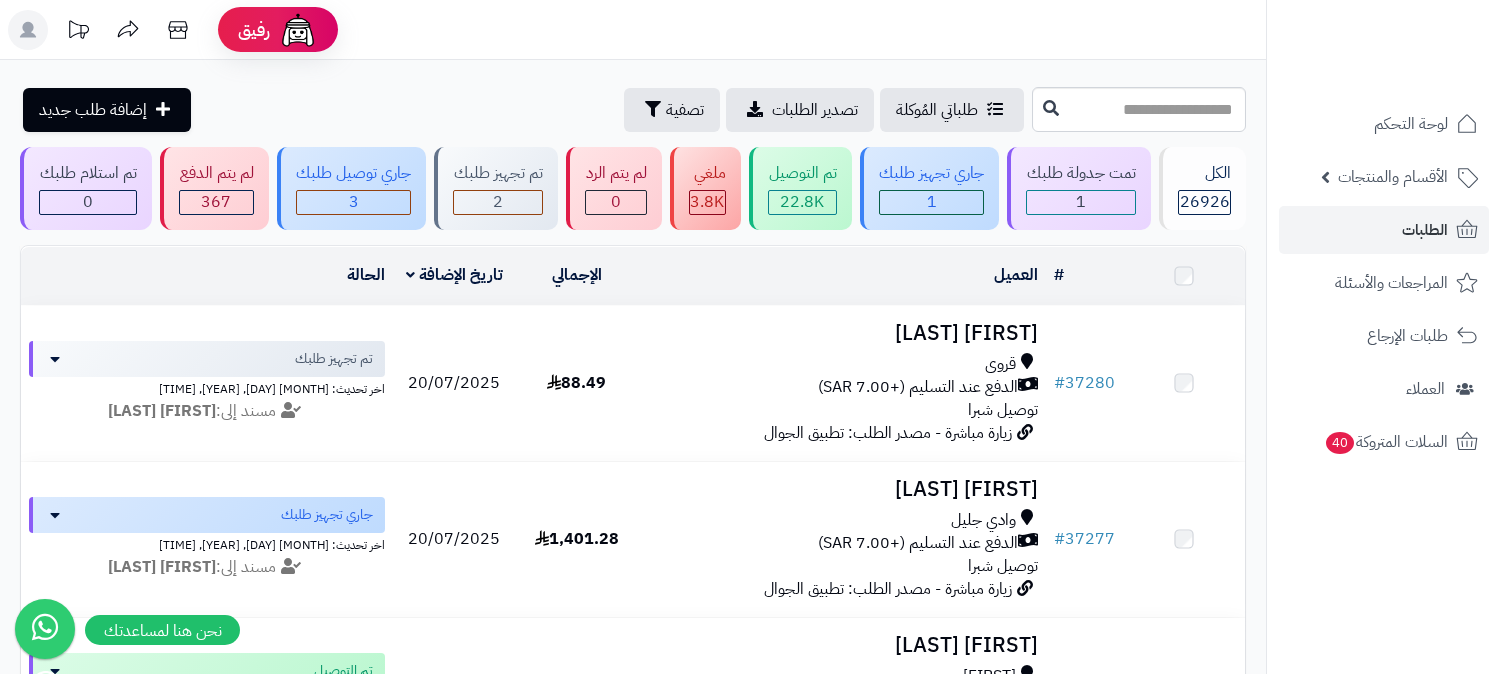 scroll, scrollTop: 0, scrollLeft: 0, axis: both 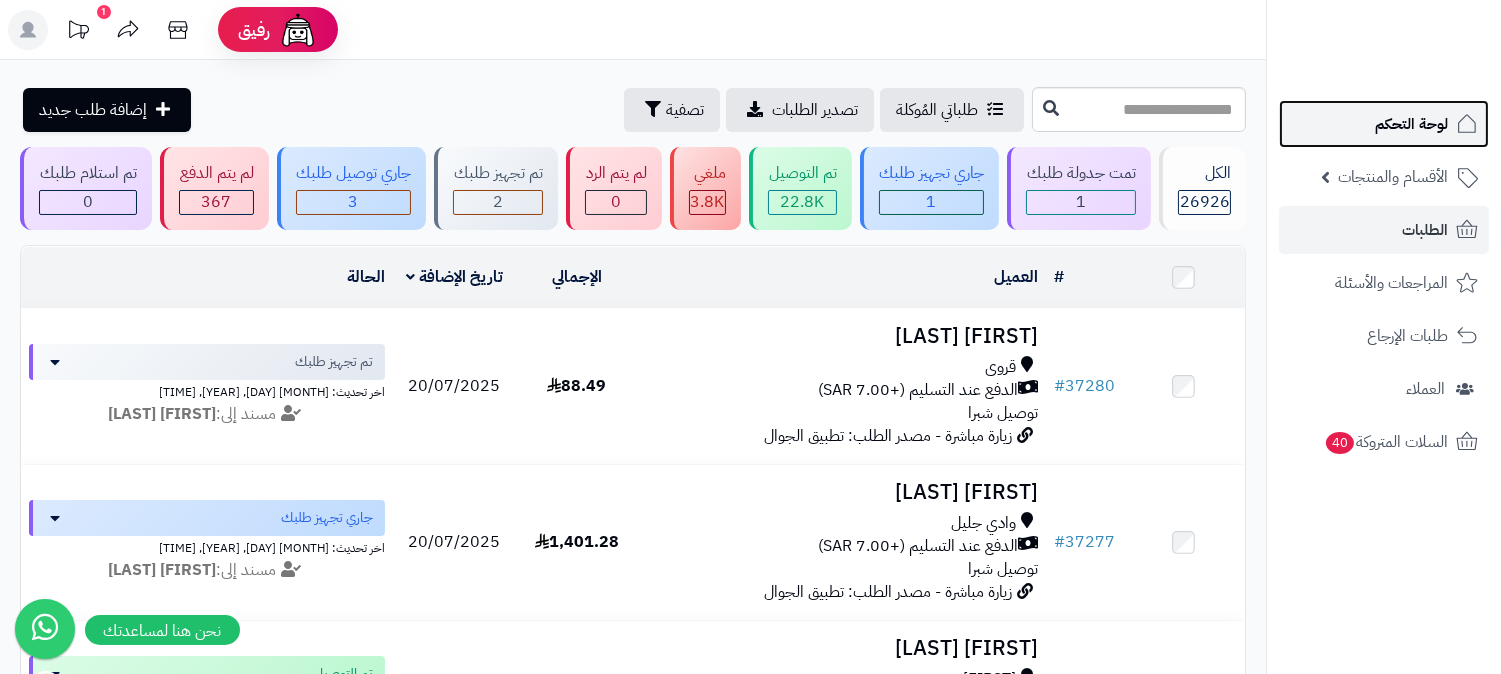 click on "لوحة التحكم" at bounding box center (1384, 124) 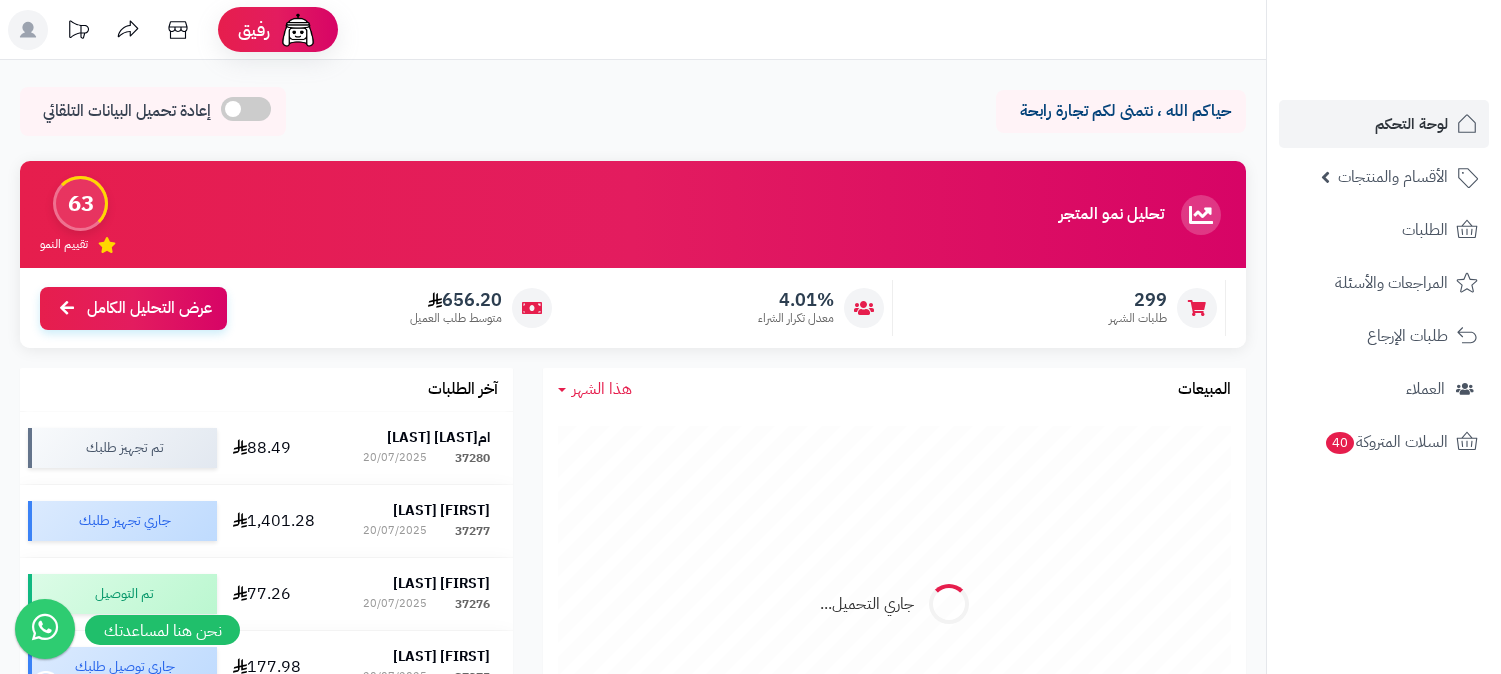 scroll, scrollTop: 0, scrollLeft: 0, axis: both 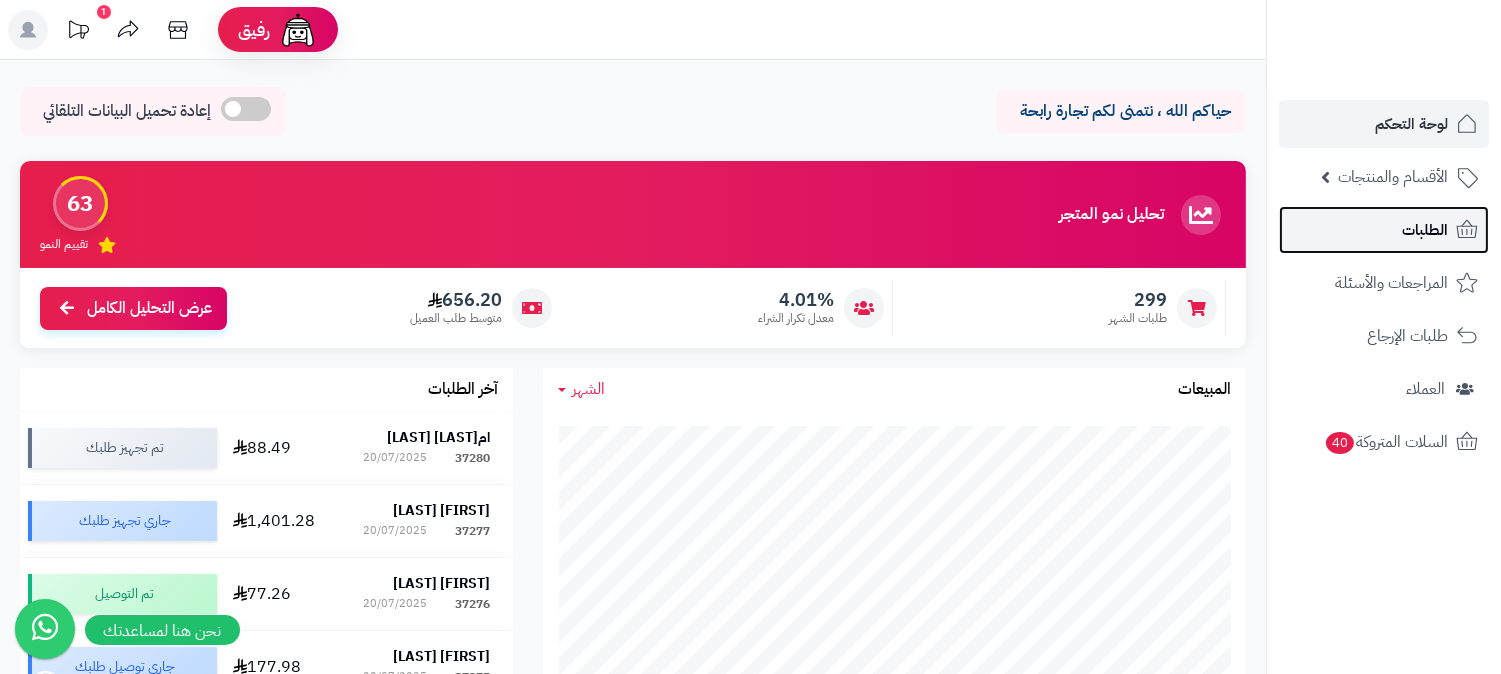 click on "الطلبات" at bounding box center [1384, 230] 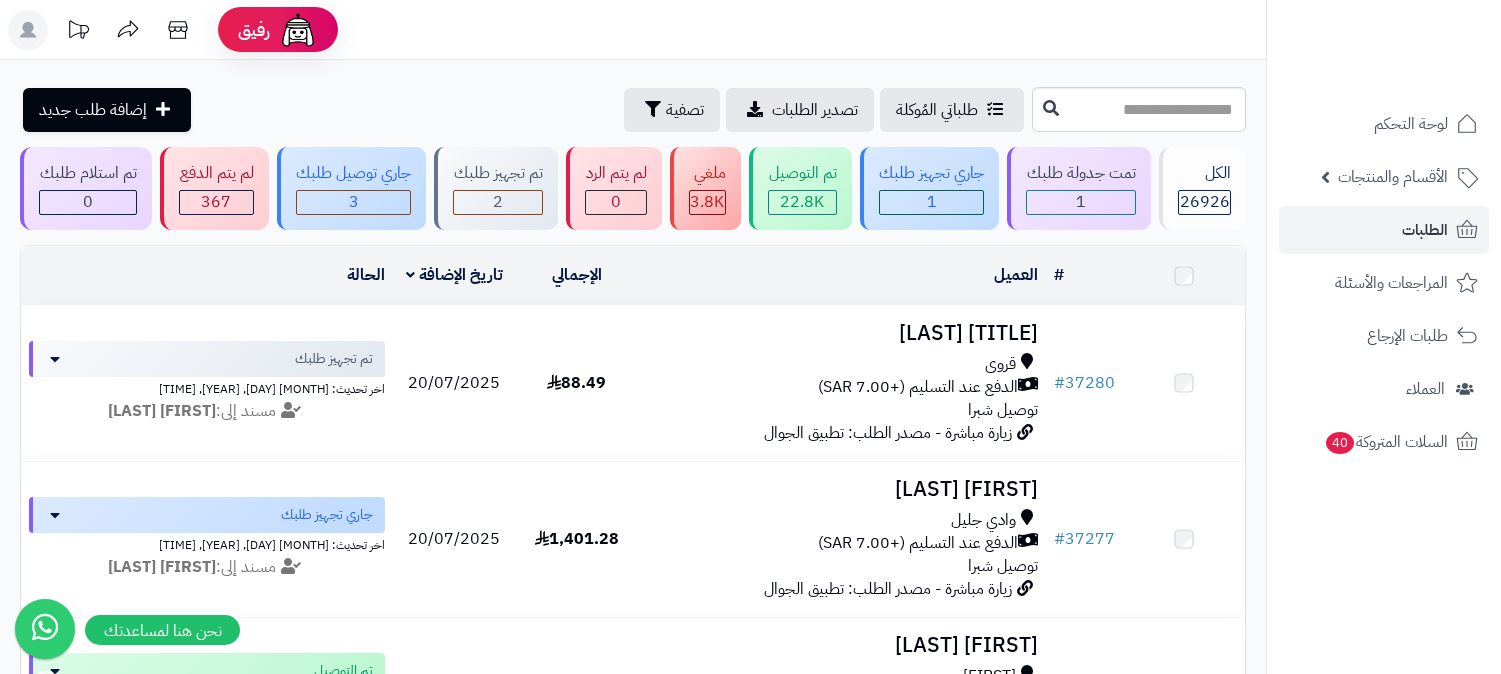 scroll, scrollTop: 0, scrollLeft: 0, axis: both 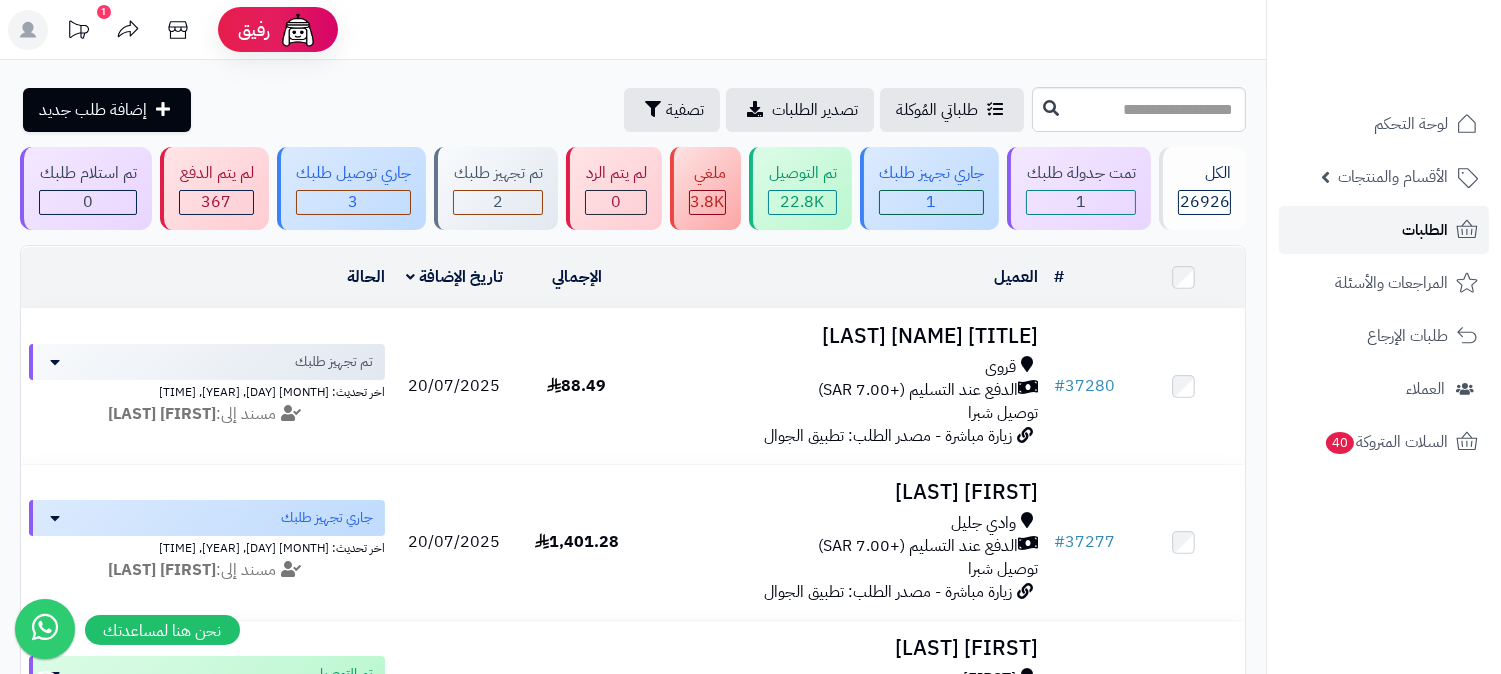 click on "الطلبات" at bounding box center [1384, 230] 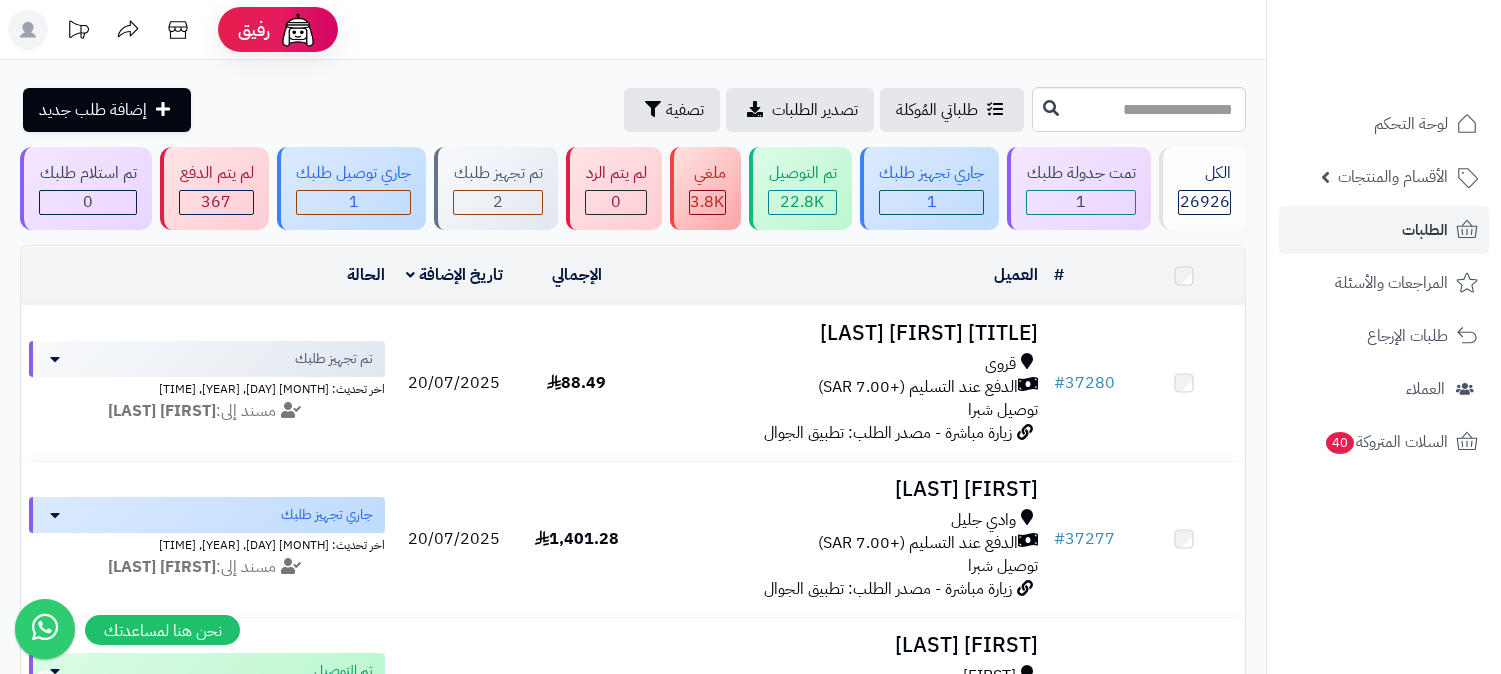 scroll, scrollTop: 0, scrollLeft: 0, axis: both 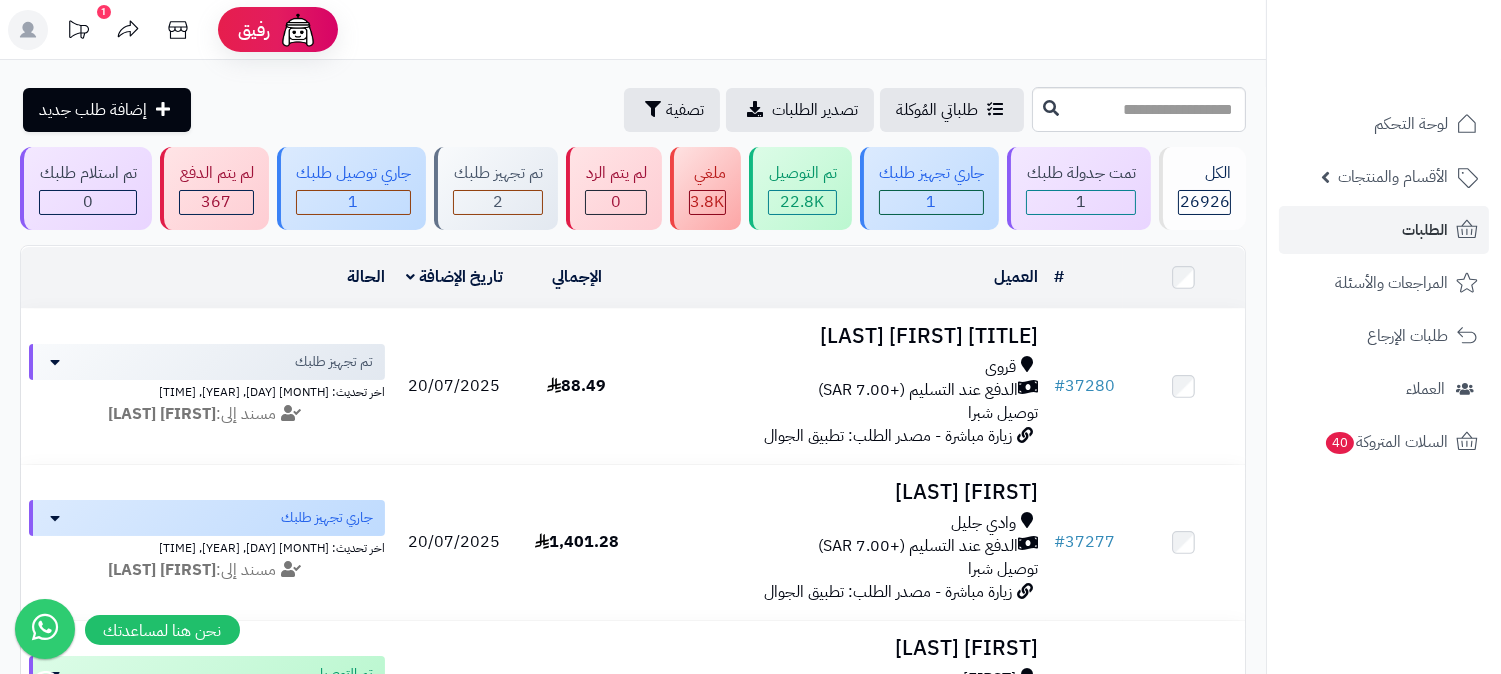 click 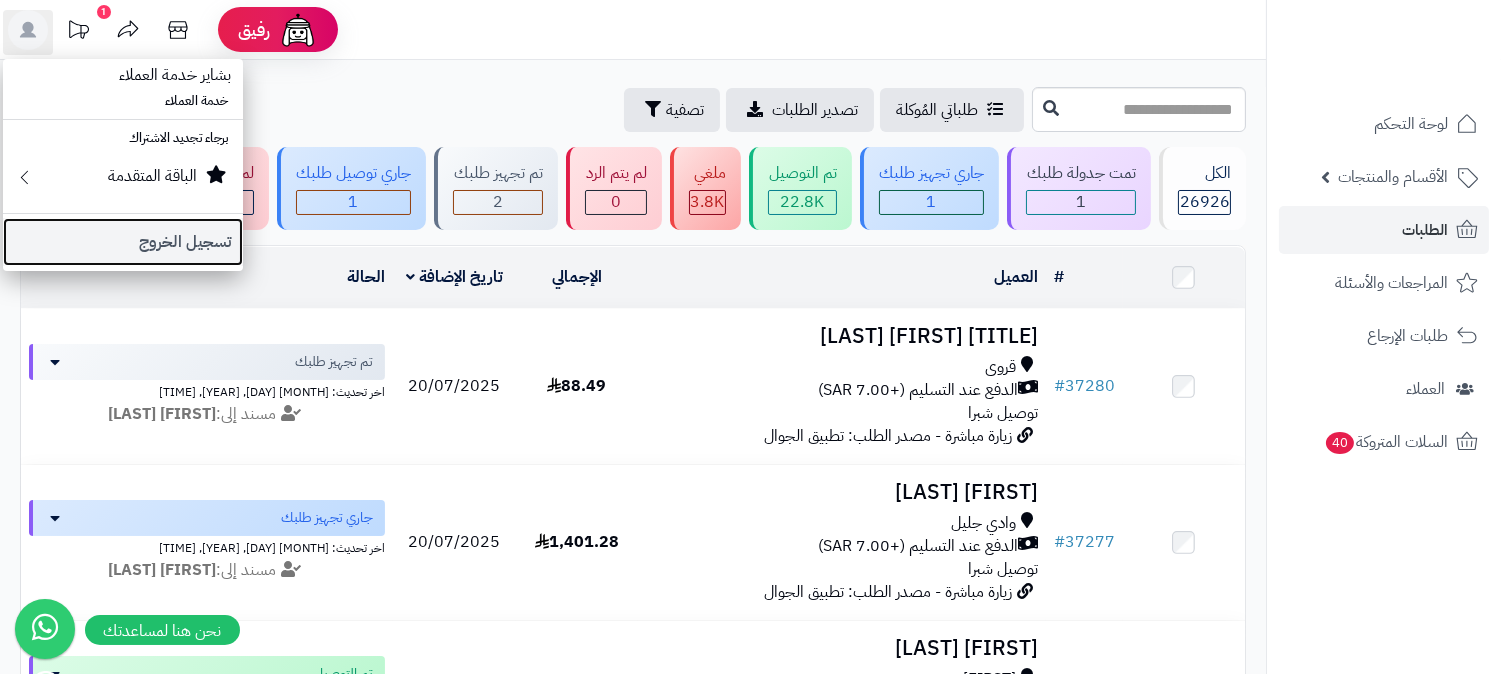 click on "تسجيل الخروج" at bounding box center [123, 242] 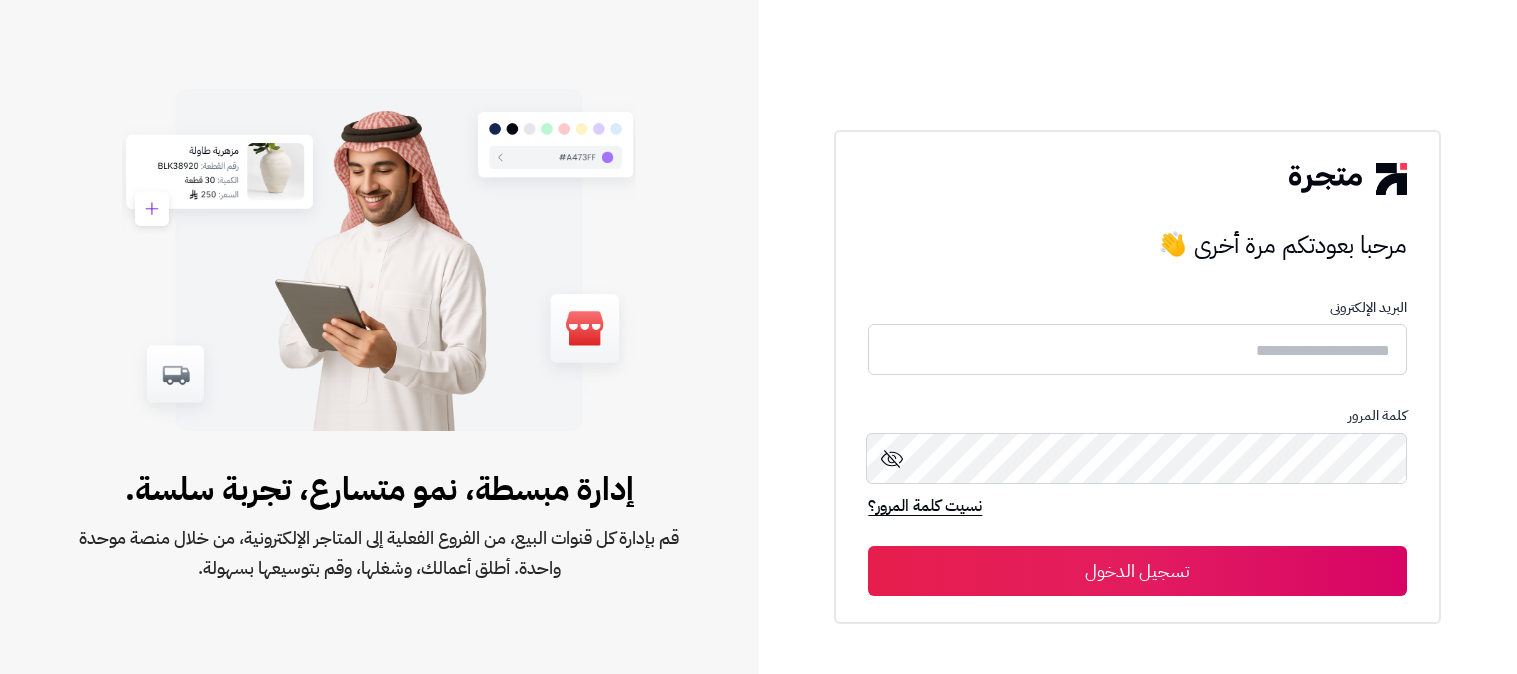 scroll, scrollTop: 0, scrollLeft: 0, axis: both 